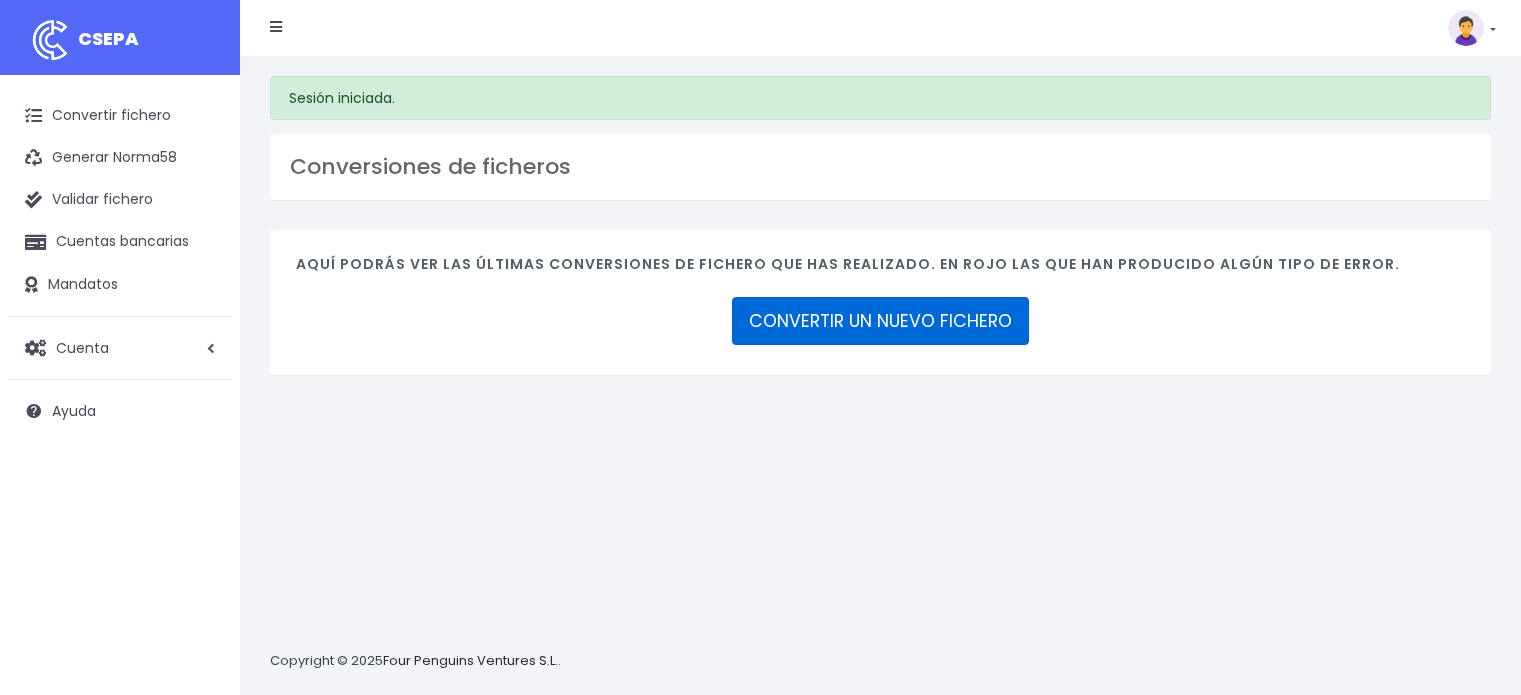 scroll, scrollTop: 0, scrollLeft: 0, axis: both 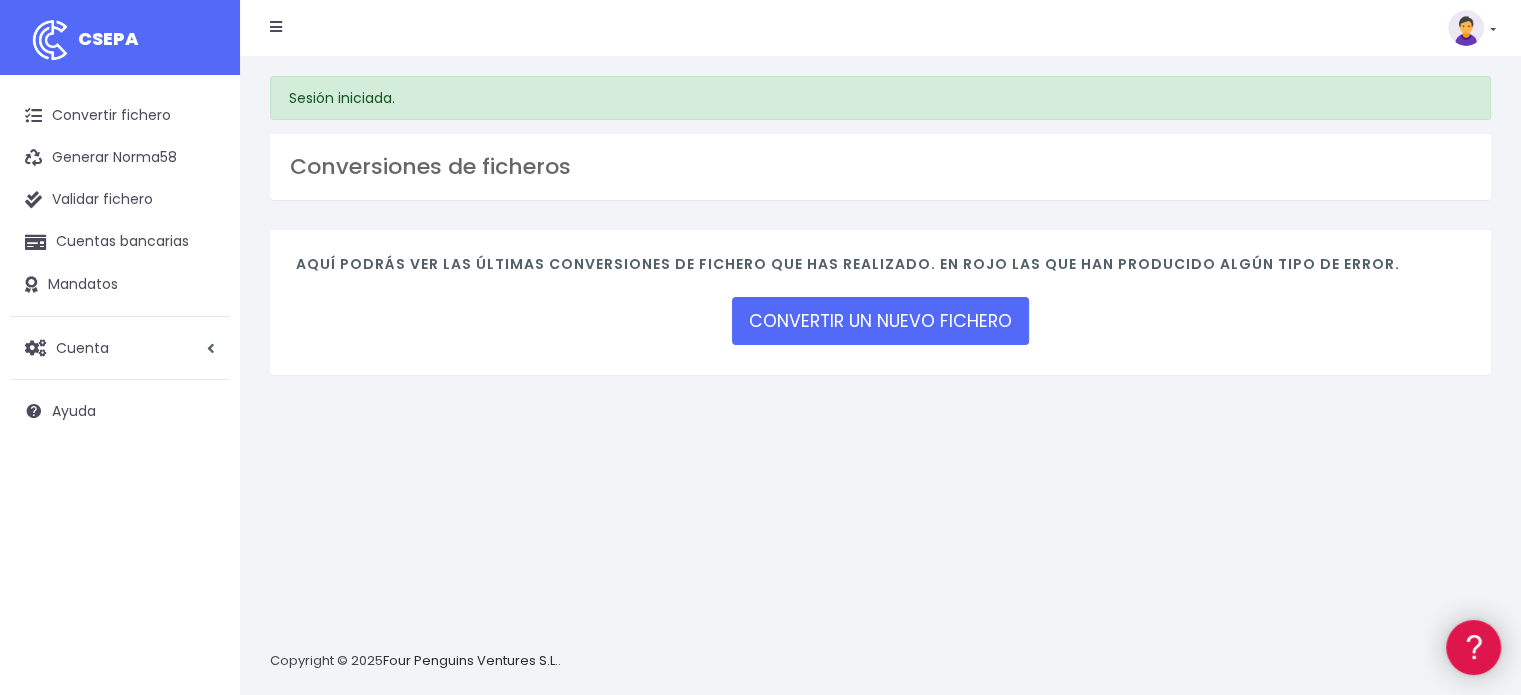 click 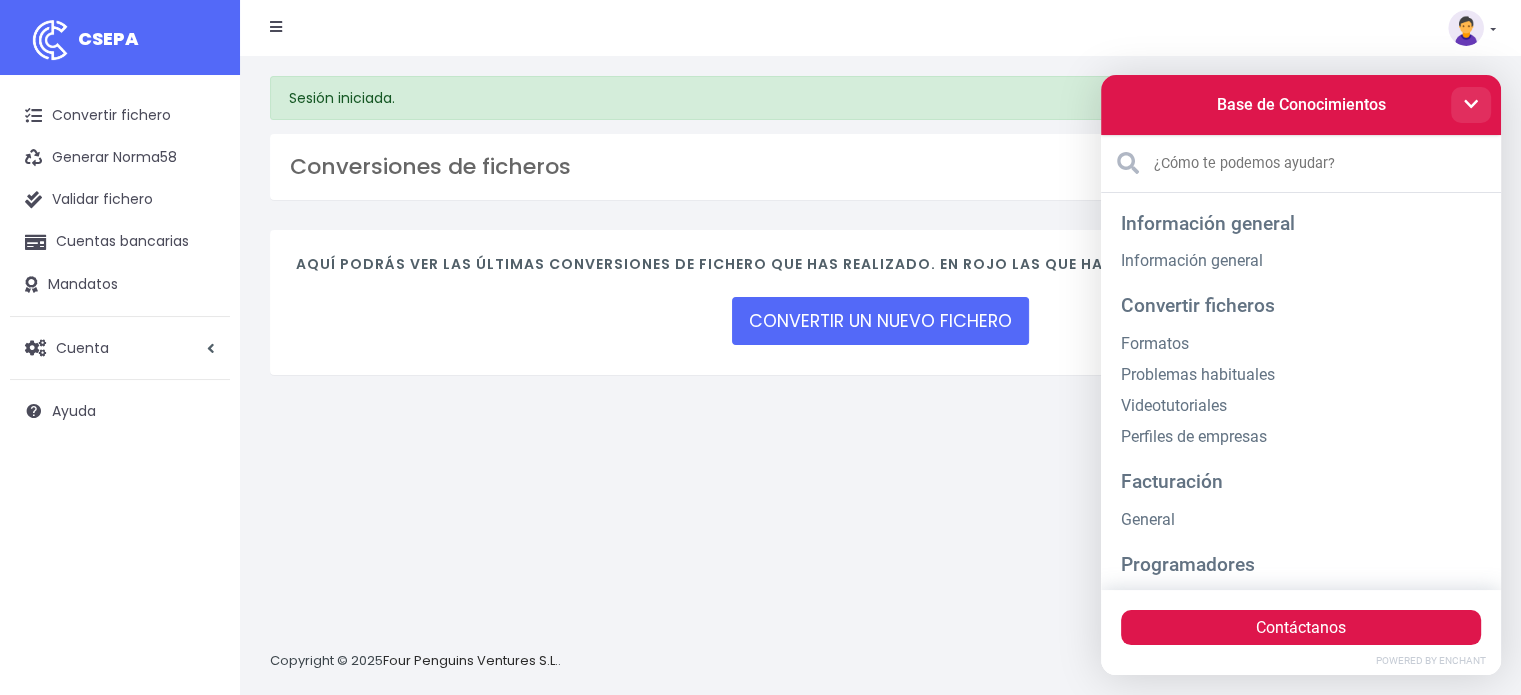 click 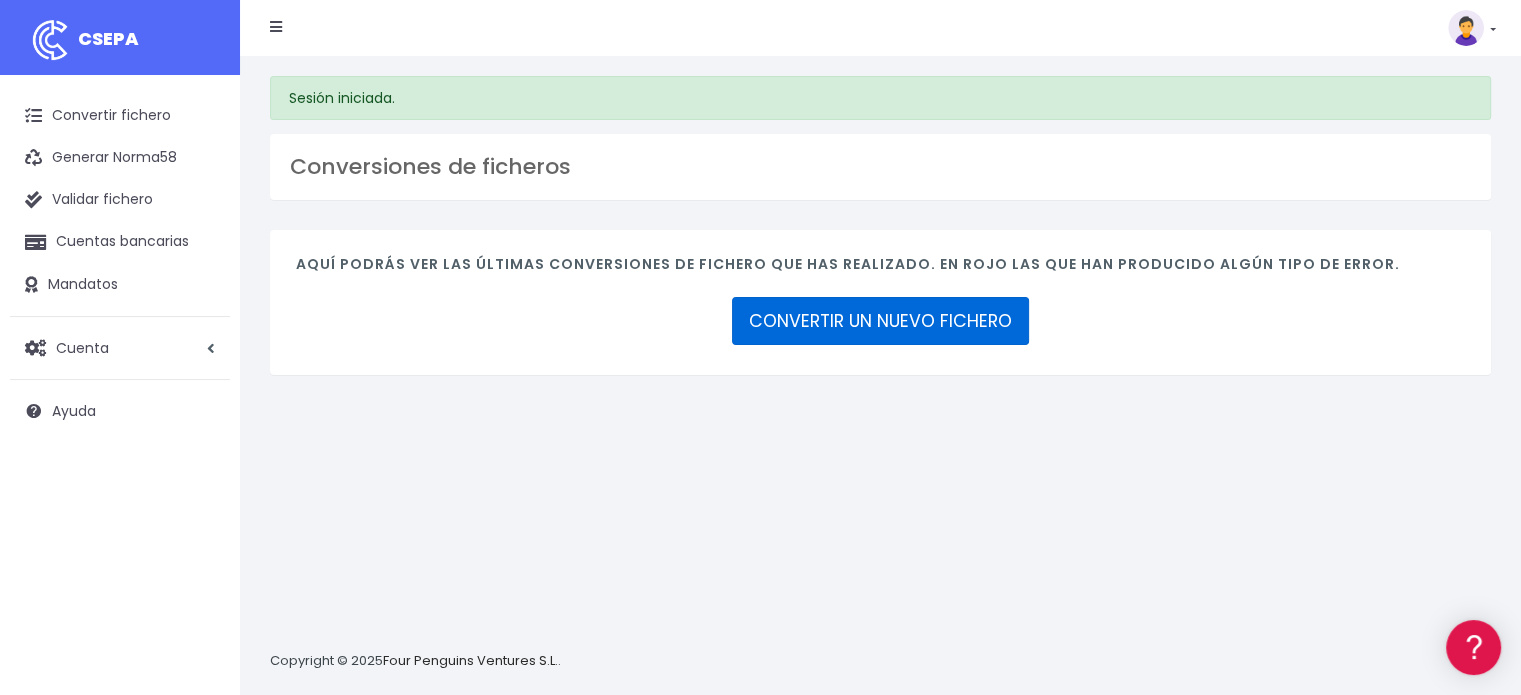 click on "CONVERTIR UN NUEVO FICHERO" at bounding box center [880, 321] 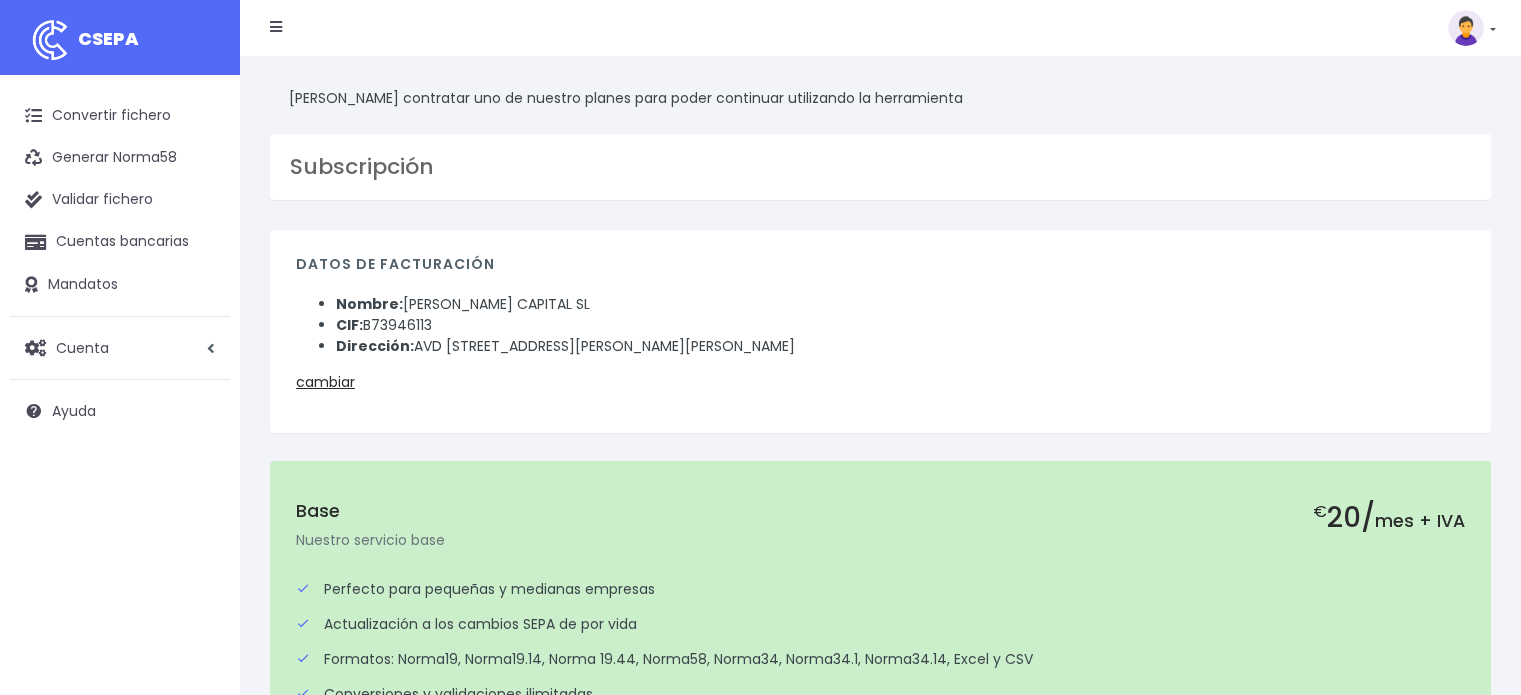 scroll, scrollTop: 0, scrollLeft: 0, axis: both 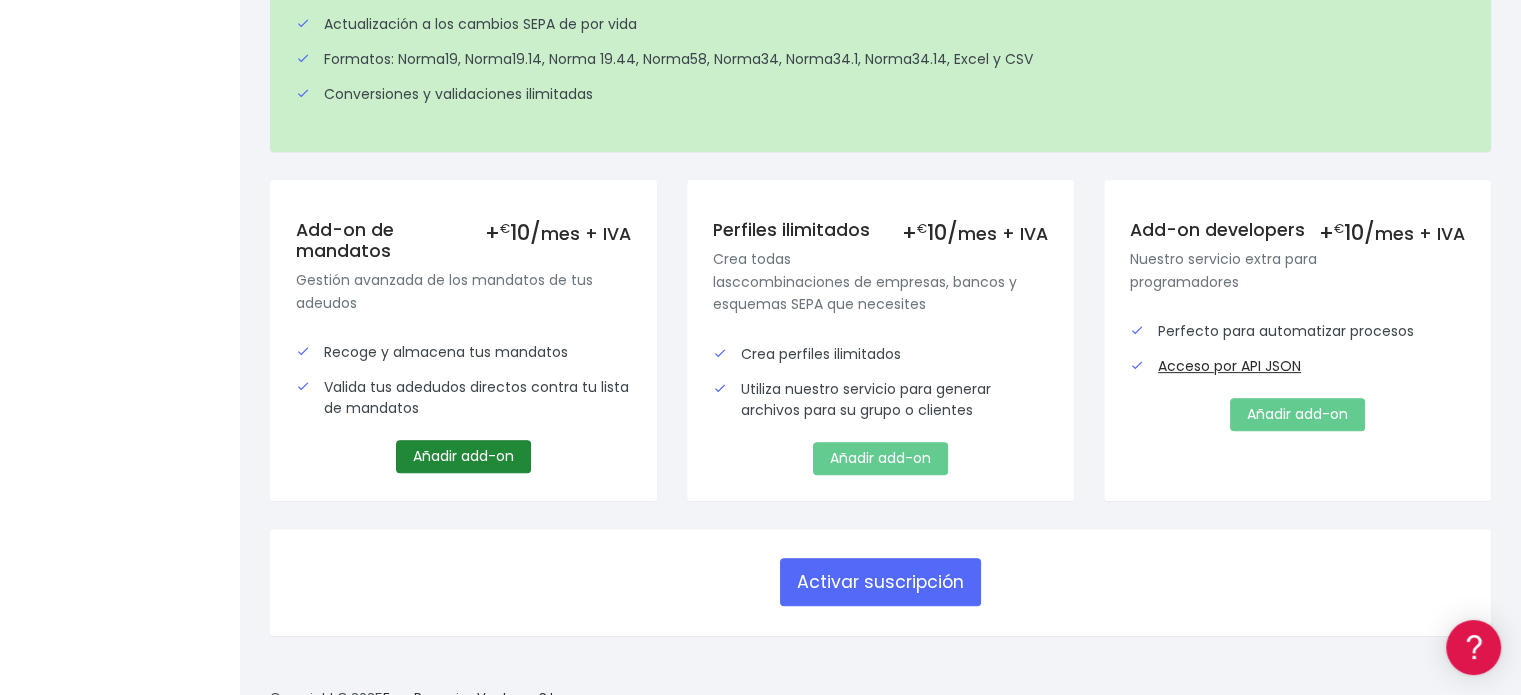 click on "Añadir add-on" at bounding box center [463, 456] 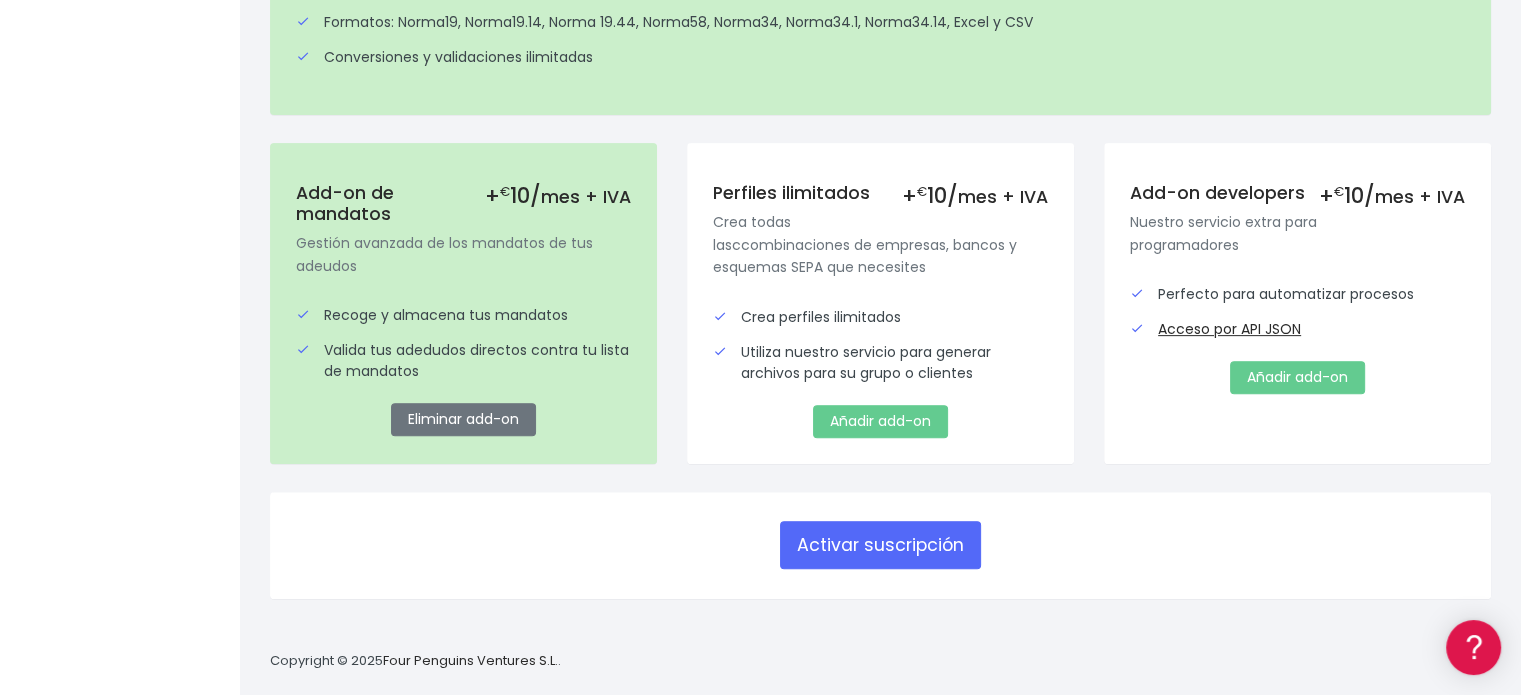 scroll, scrollTop: 652, scrollLeft: 0, axis: vertical 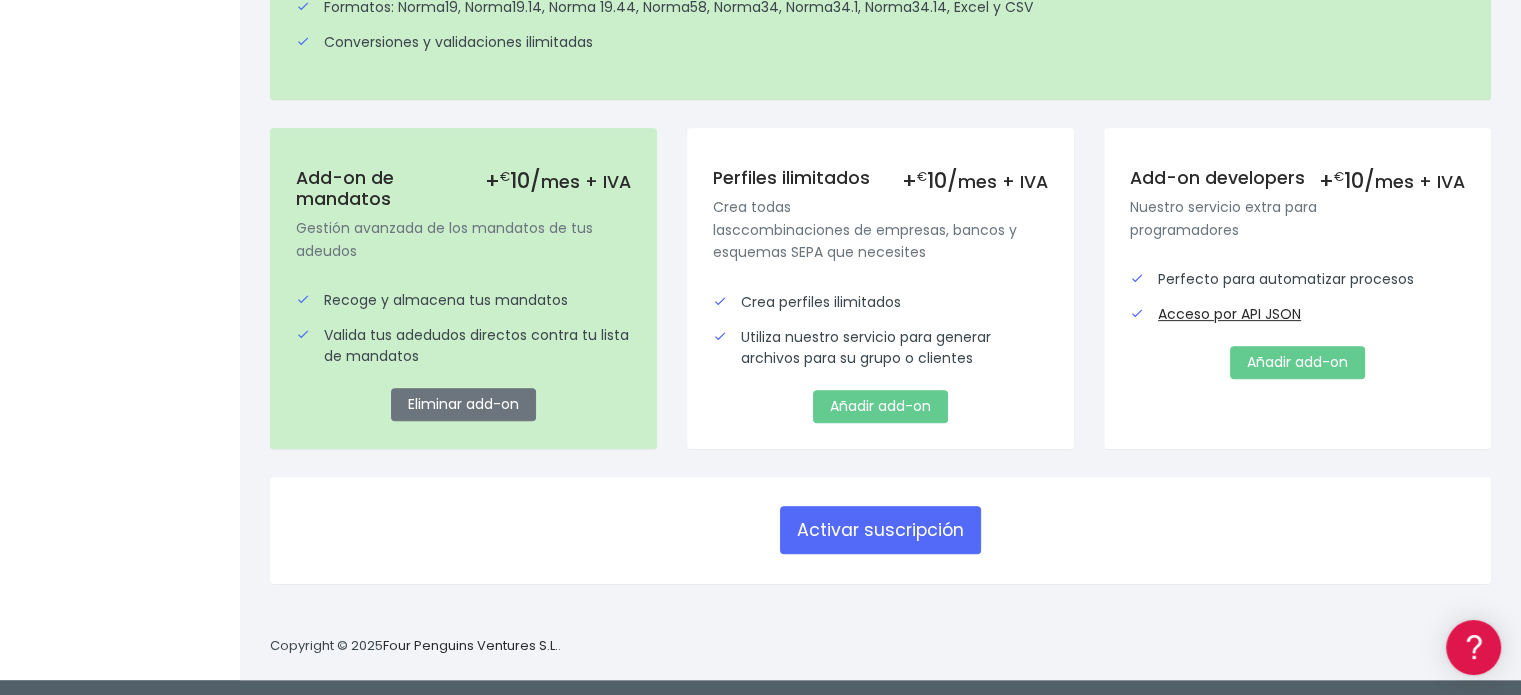 click on "Activar suscripción" at bounding box center (880, 530) 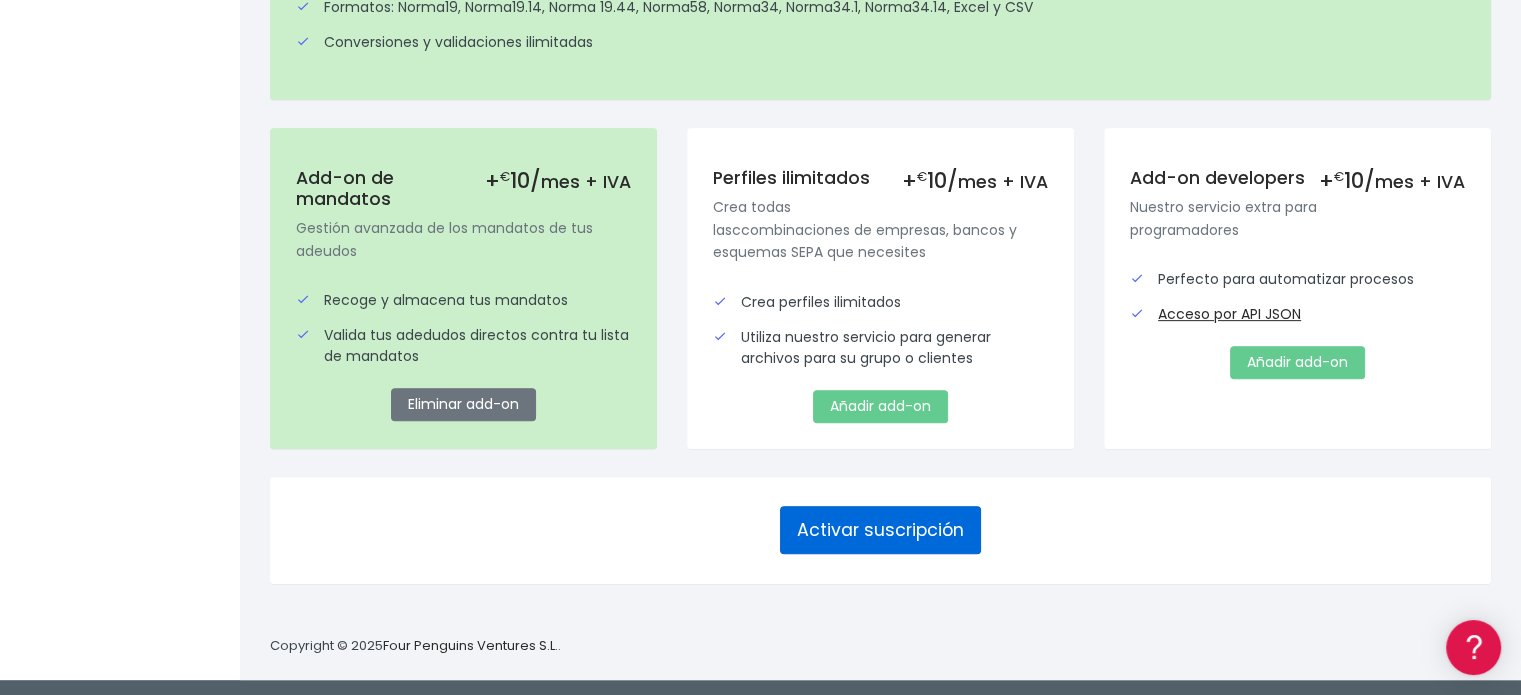 click on "Activar suscripción" at bounding box center [880, 530] 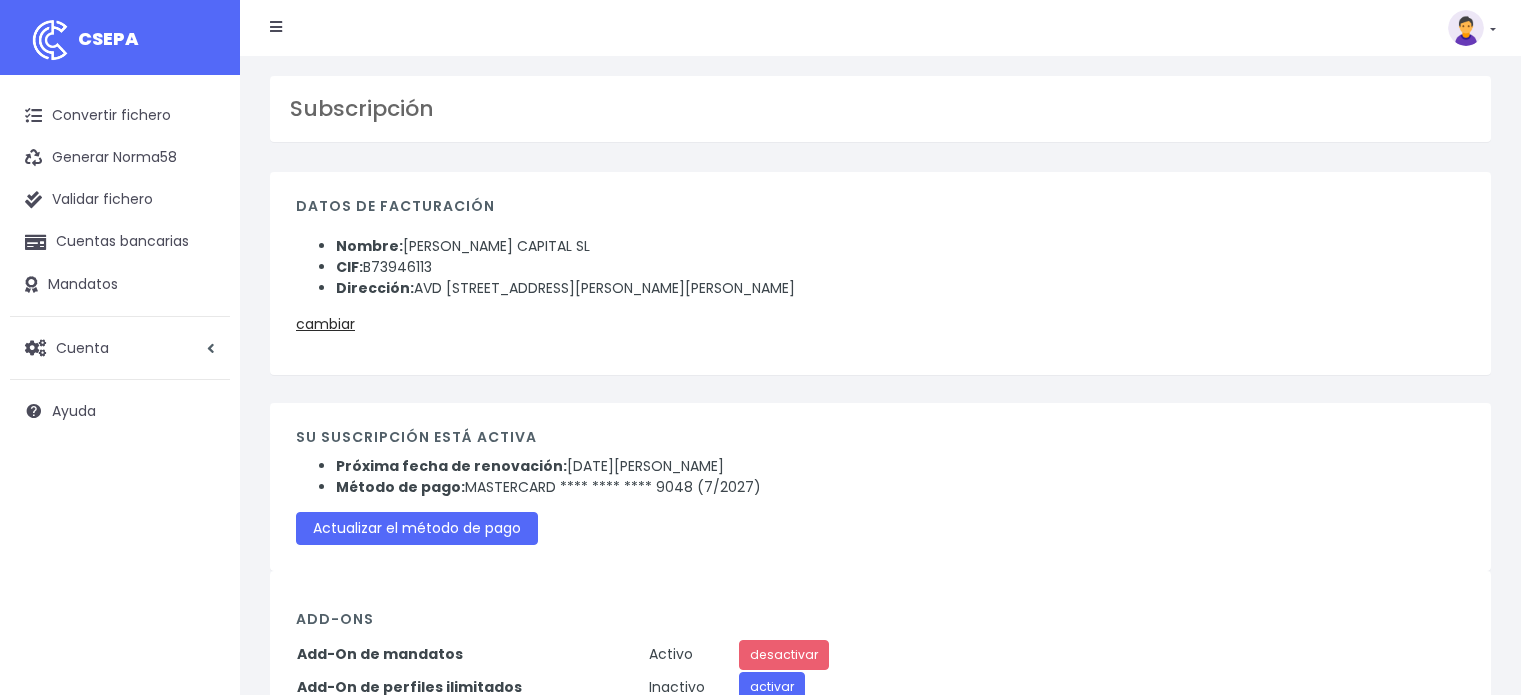 scroll, scrollTop: 0, scrollLeft: 0, axis: both 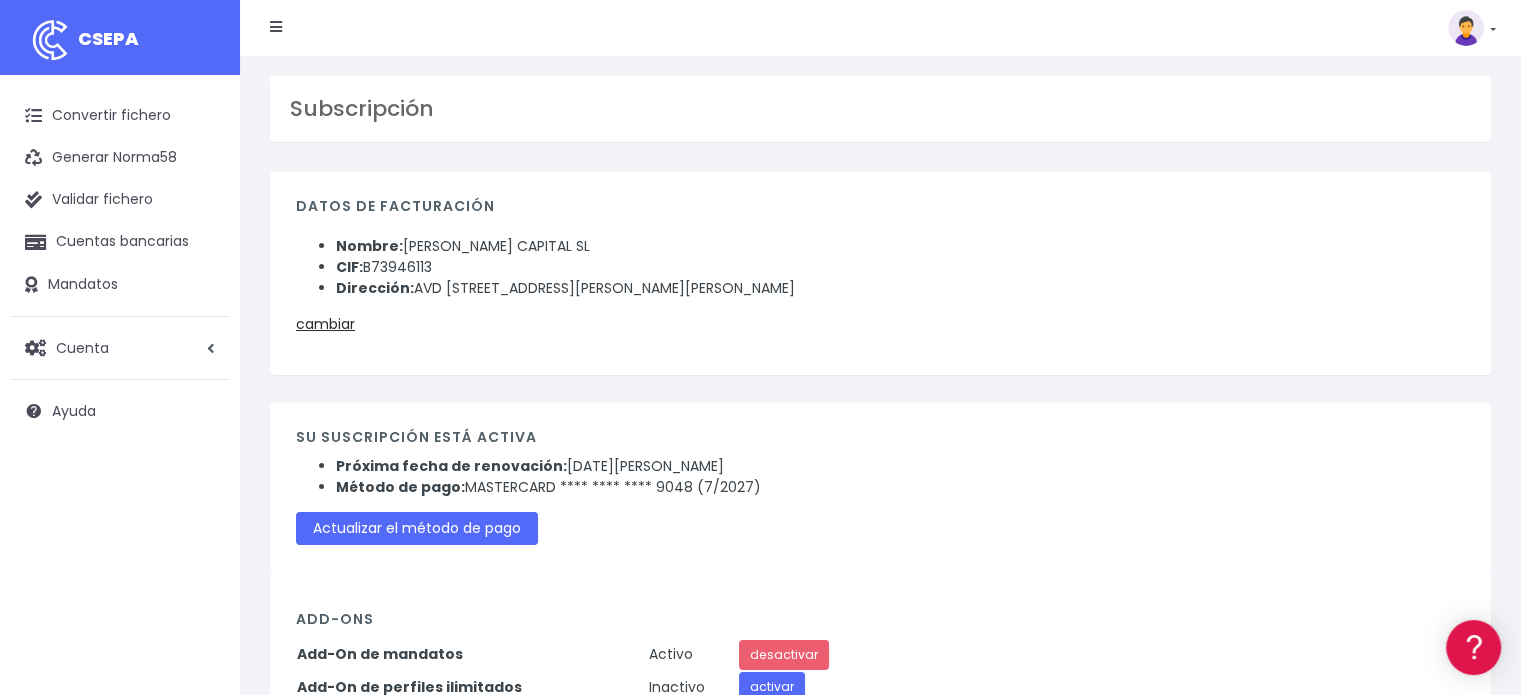 click at bounding box center (1466, 28) 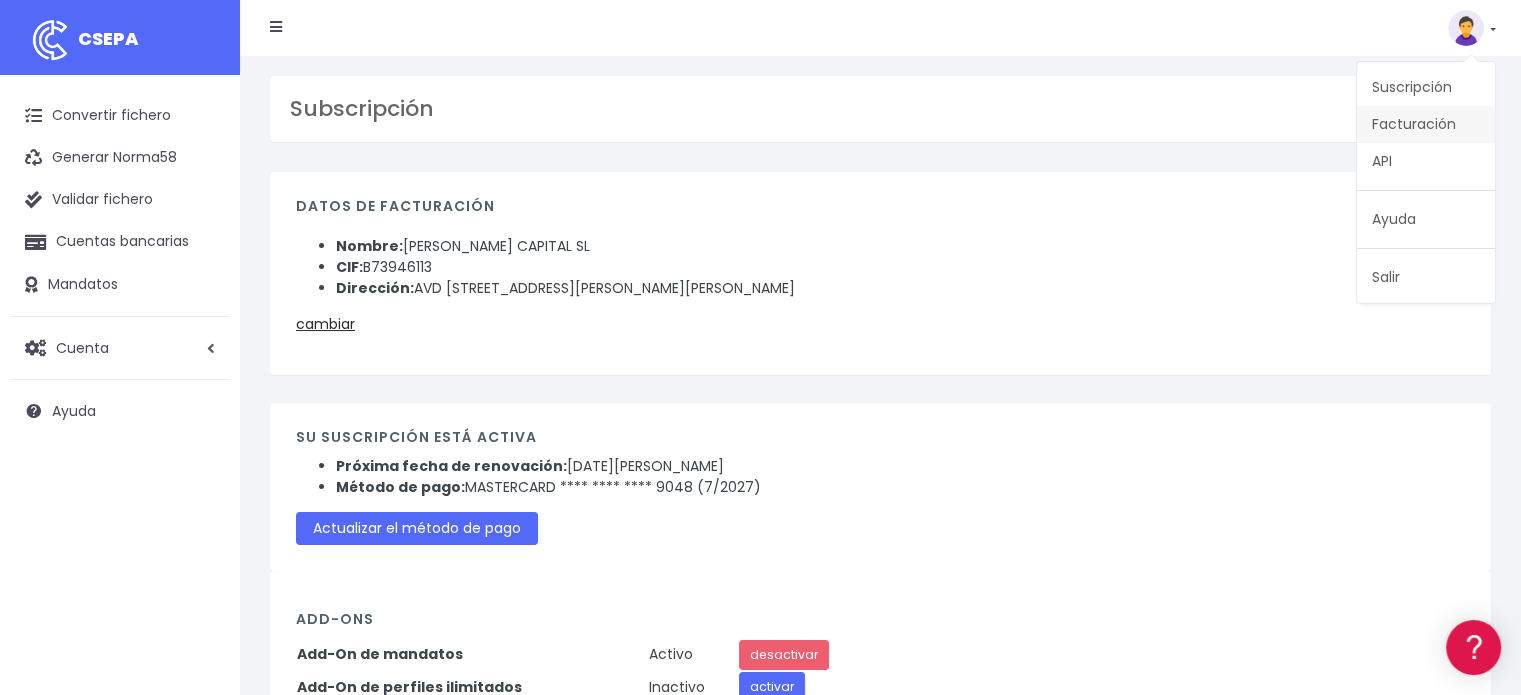 click on "Facturación" at bounding box center [1426, 124] 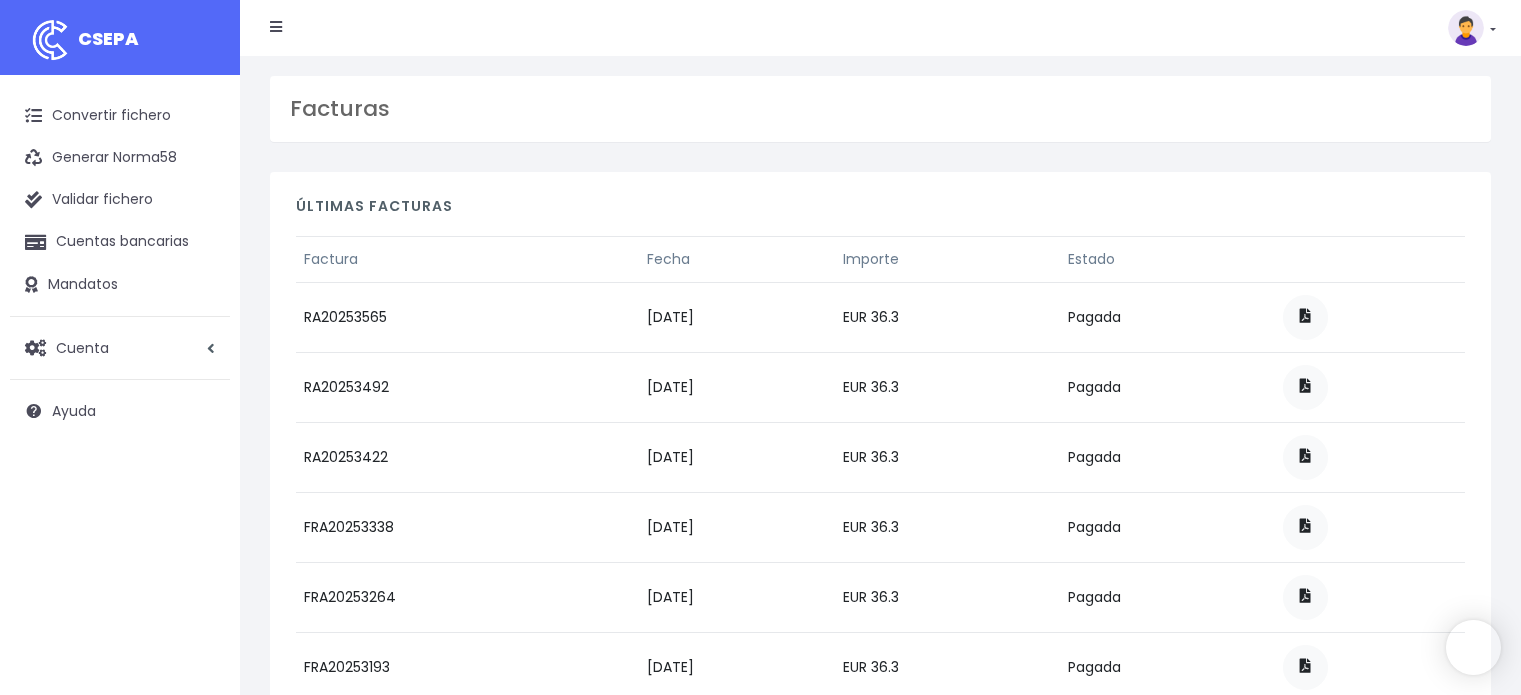 scroll, scrollTop: 0, scrollLeft: 0, axis: both 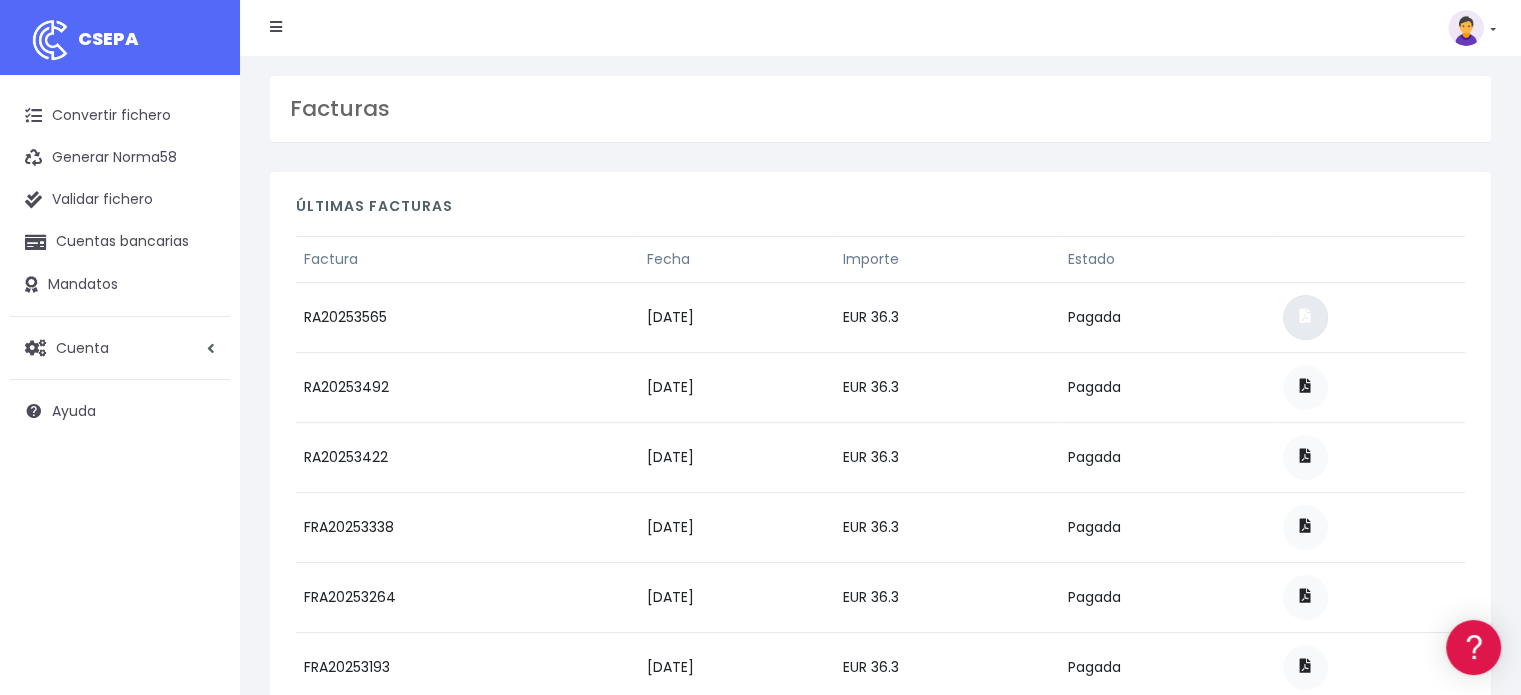 click at bounding box center (1305, 316) 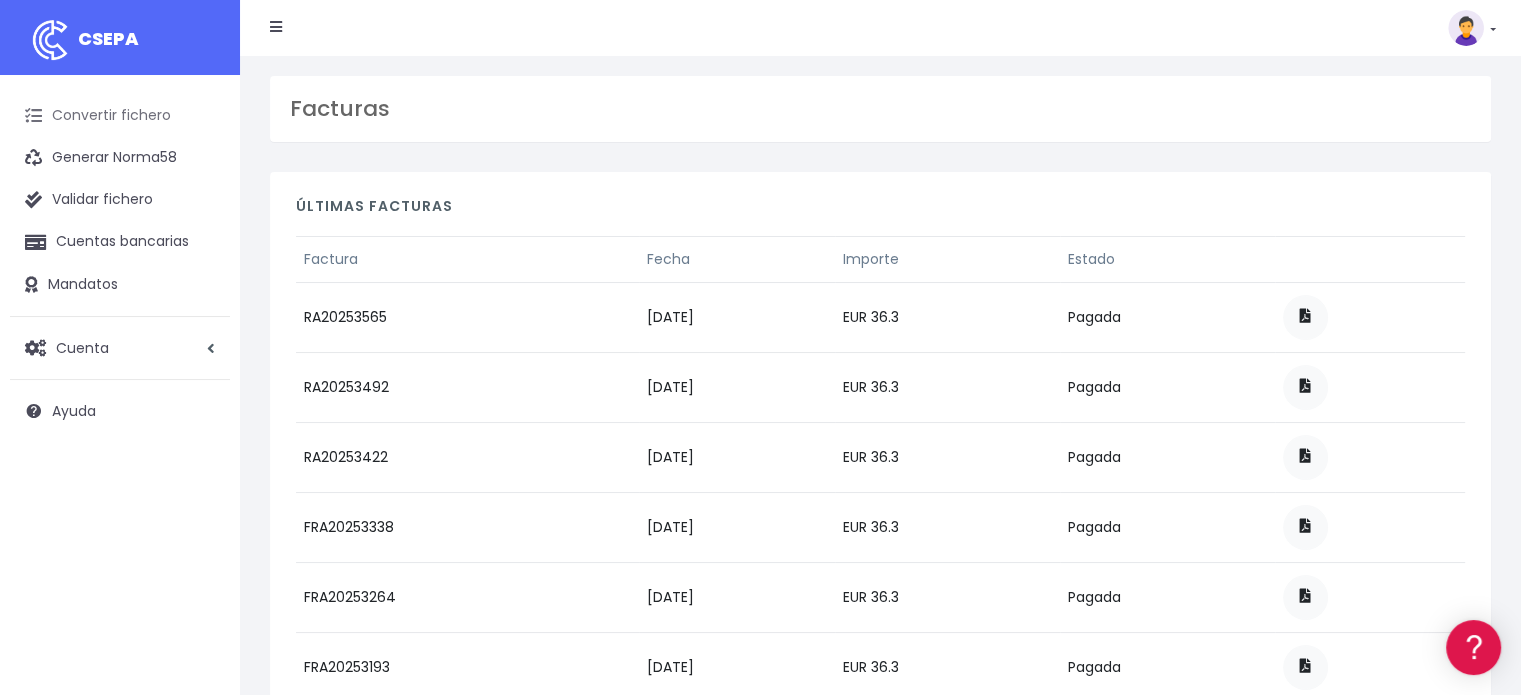 click on "Convertir fichero" at bounding box center [120, 116] 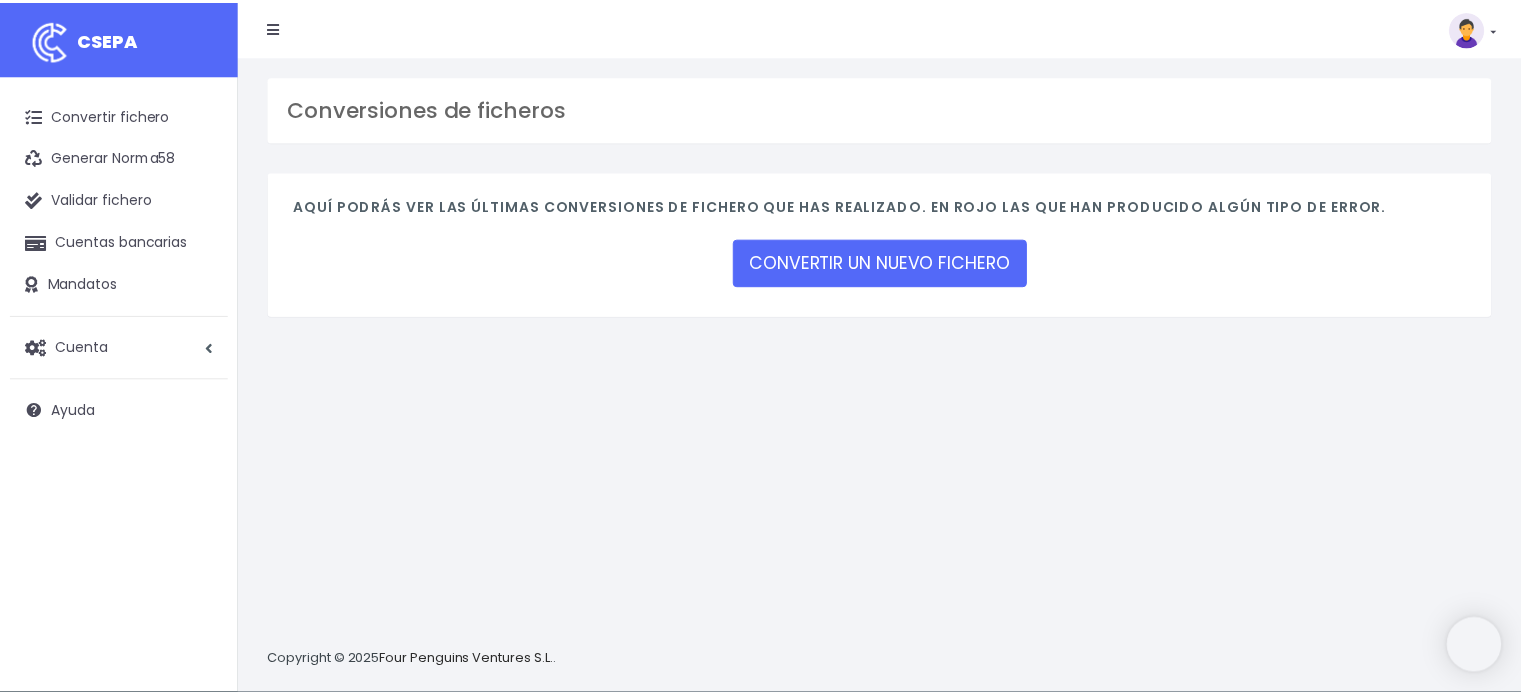 scroll, scrollTop: 0, scrollLeft: 0, axis: both 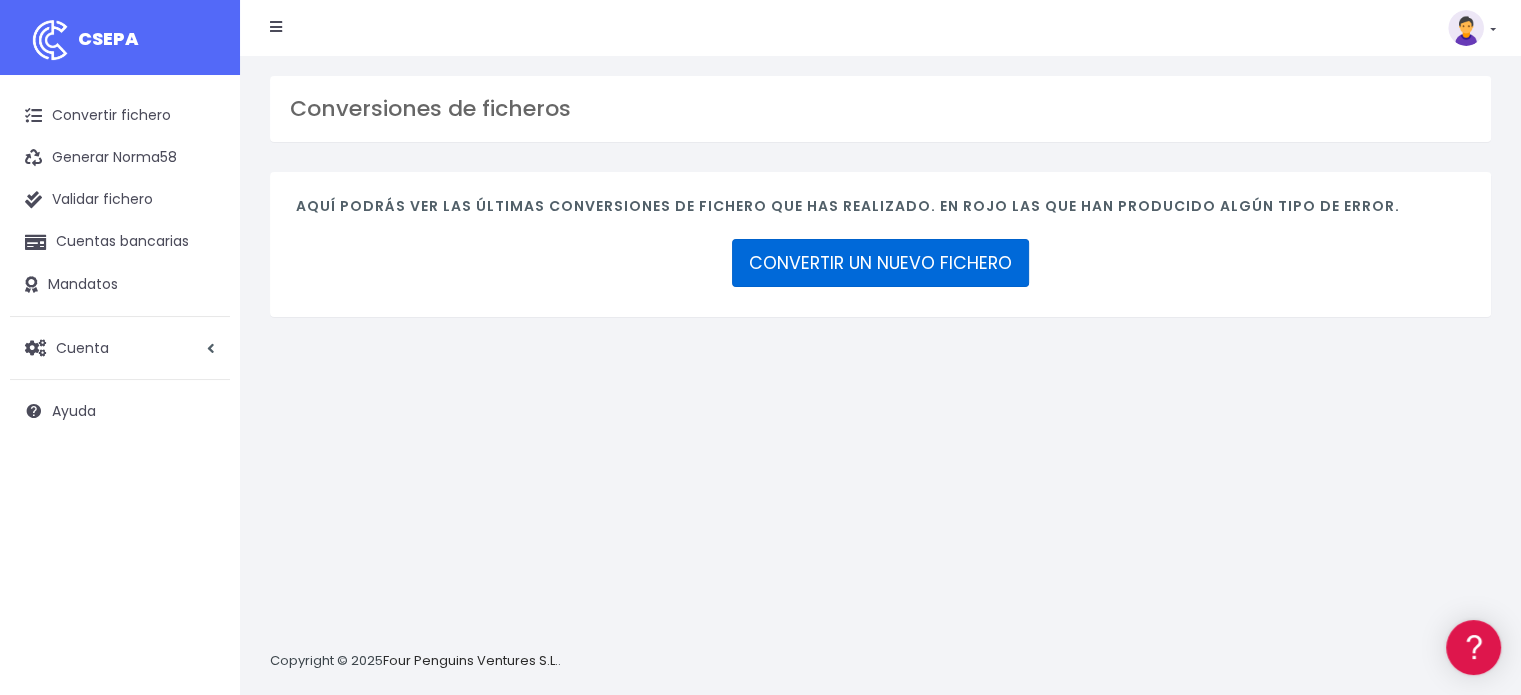 click on "CONVERTIR UN NUEVO FICHERO" at bounding box center (880, 263) 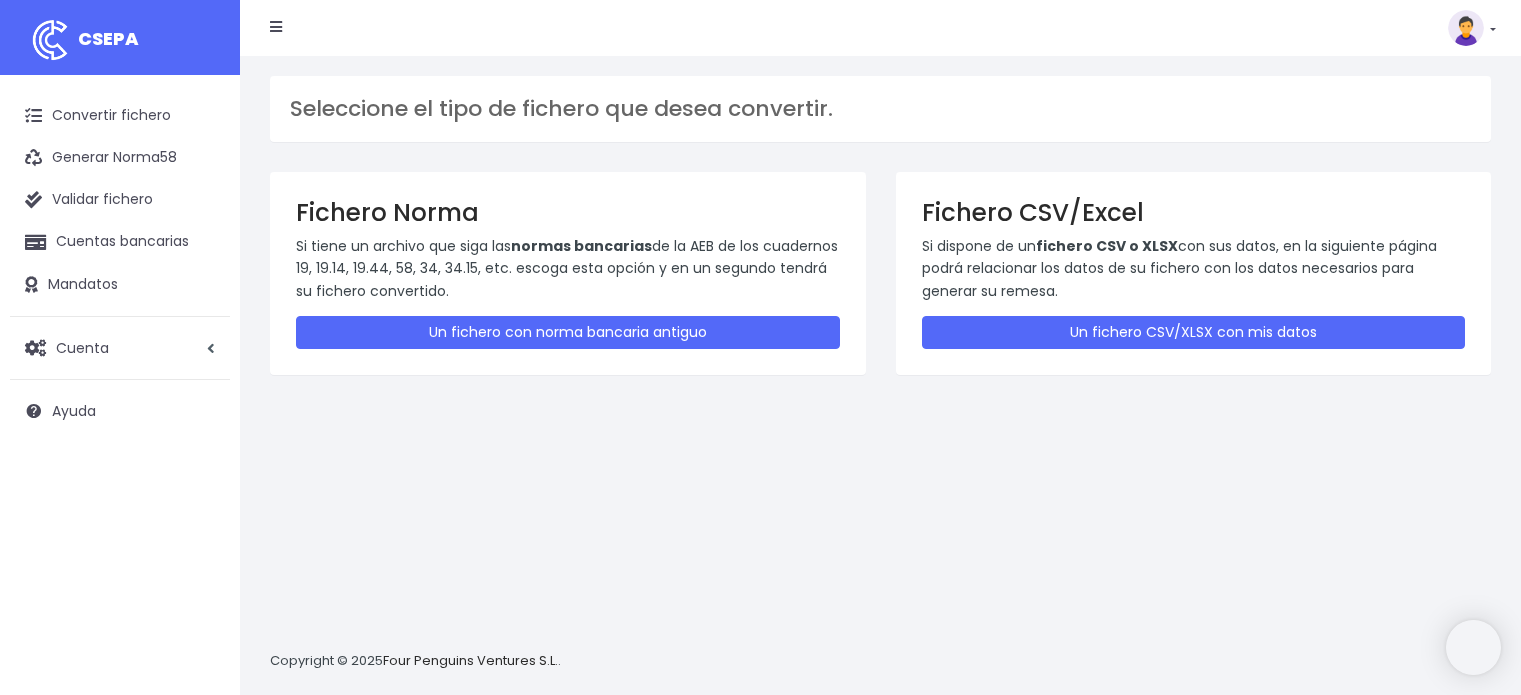 scroll, scrollTop: 0, scrollLeft: 0, axis: both 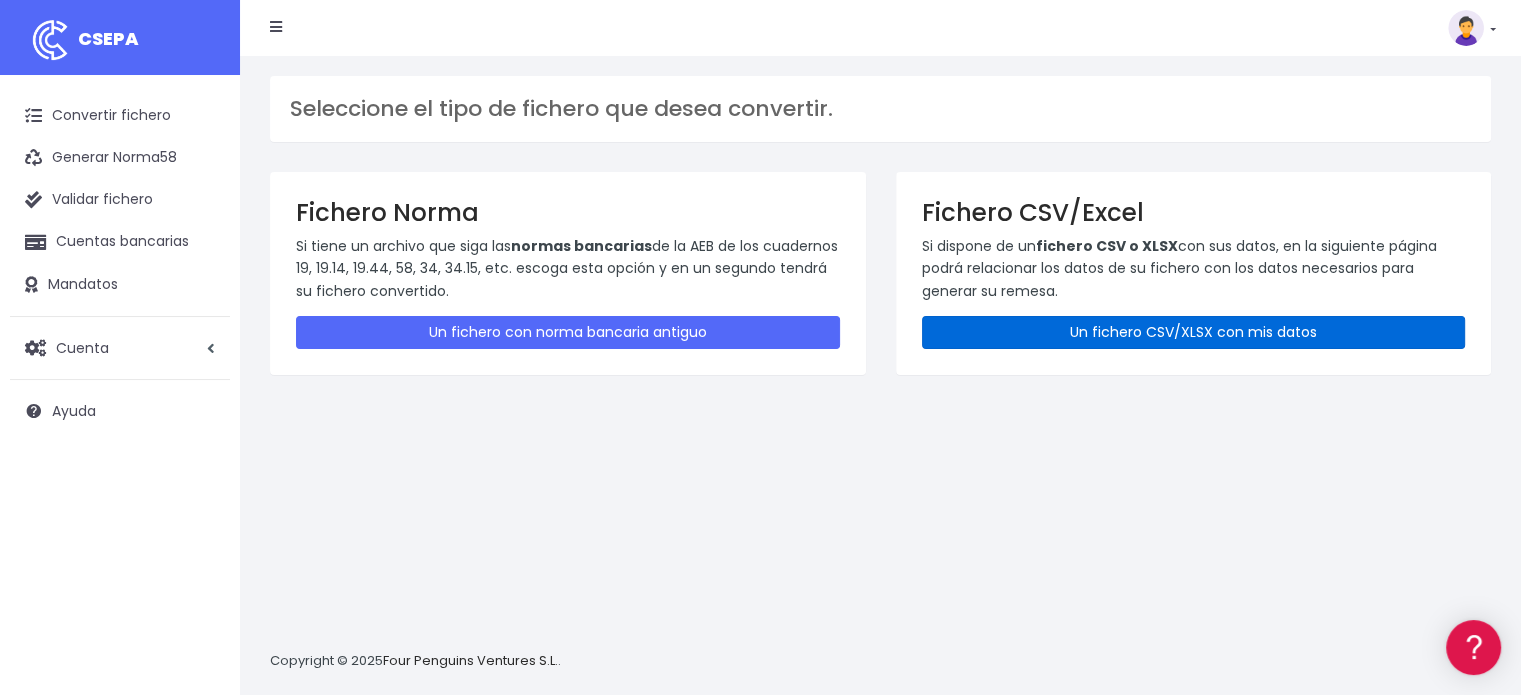 click on "Un fichero CSV/XLSX con mis datos" at bounding box center (1194, 332) 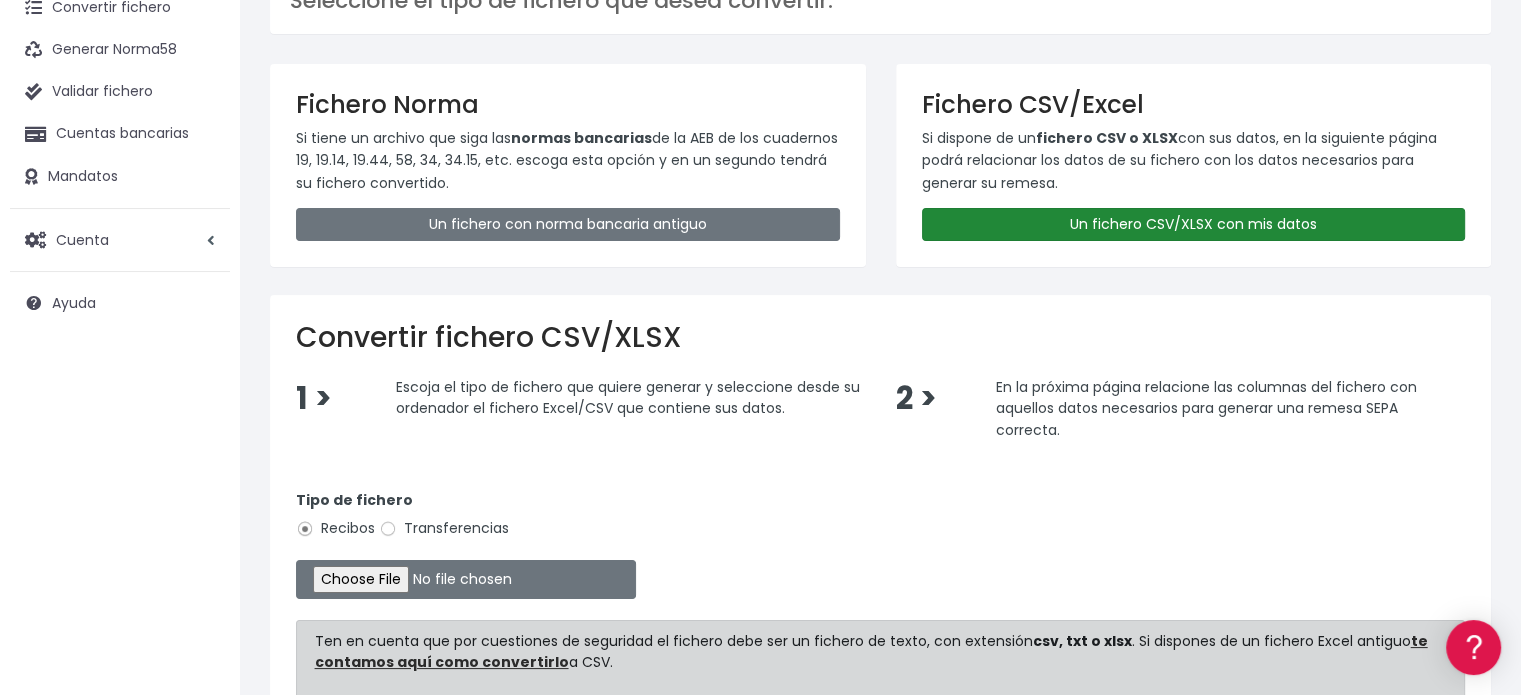 scroll, scrollTop: 300, scrollLeft: 0, axis: vertical 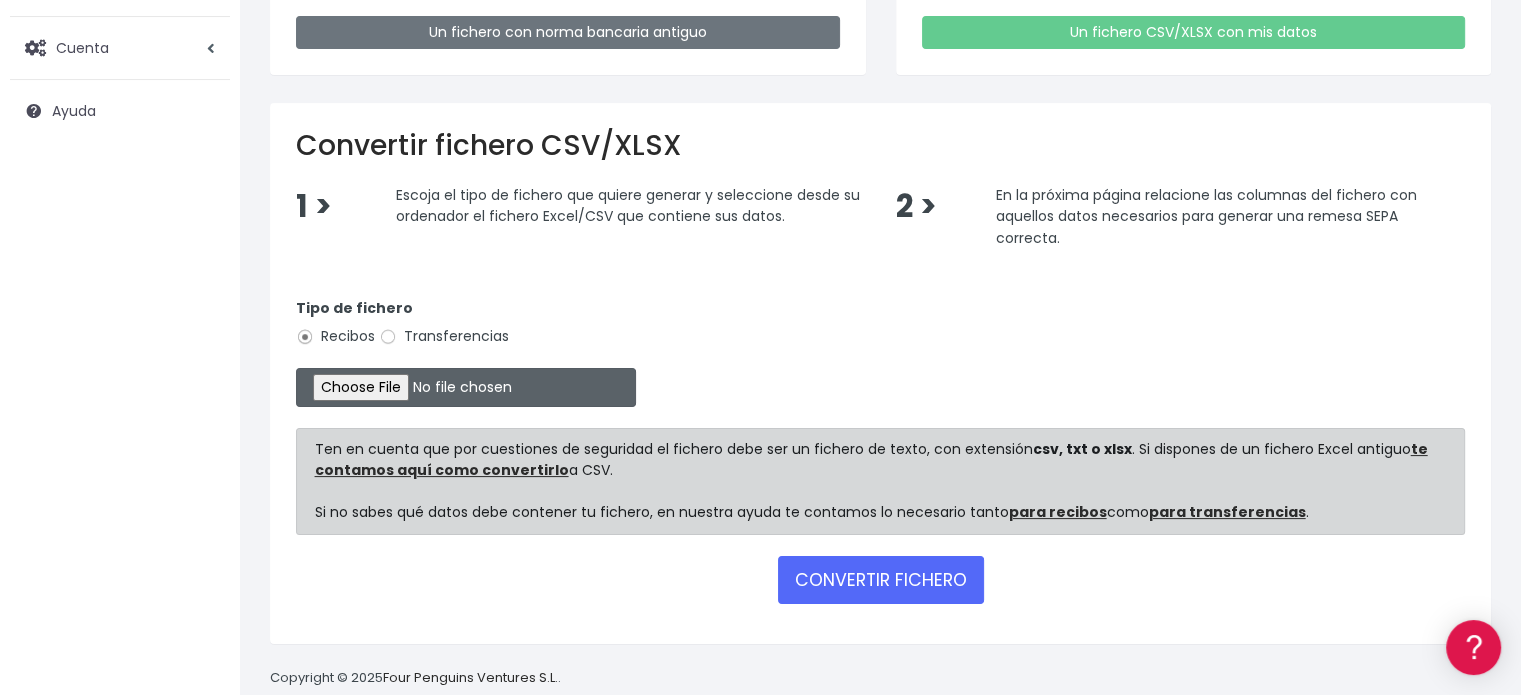 click at bounding box center [466, 387] 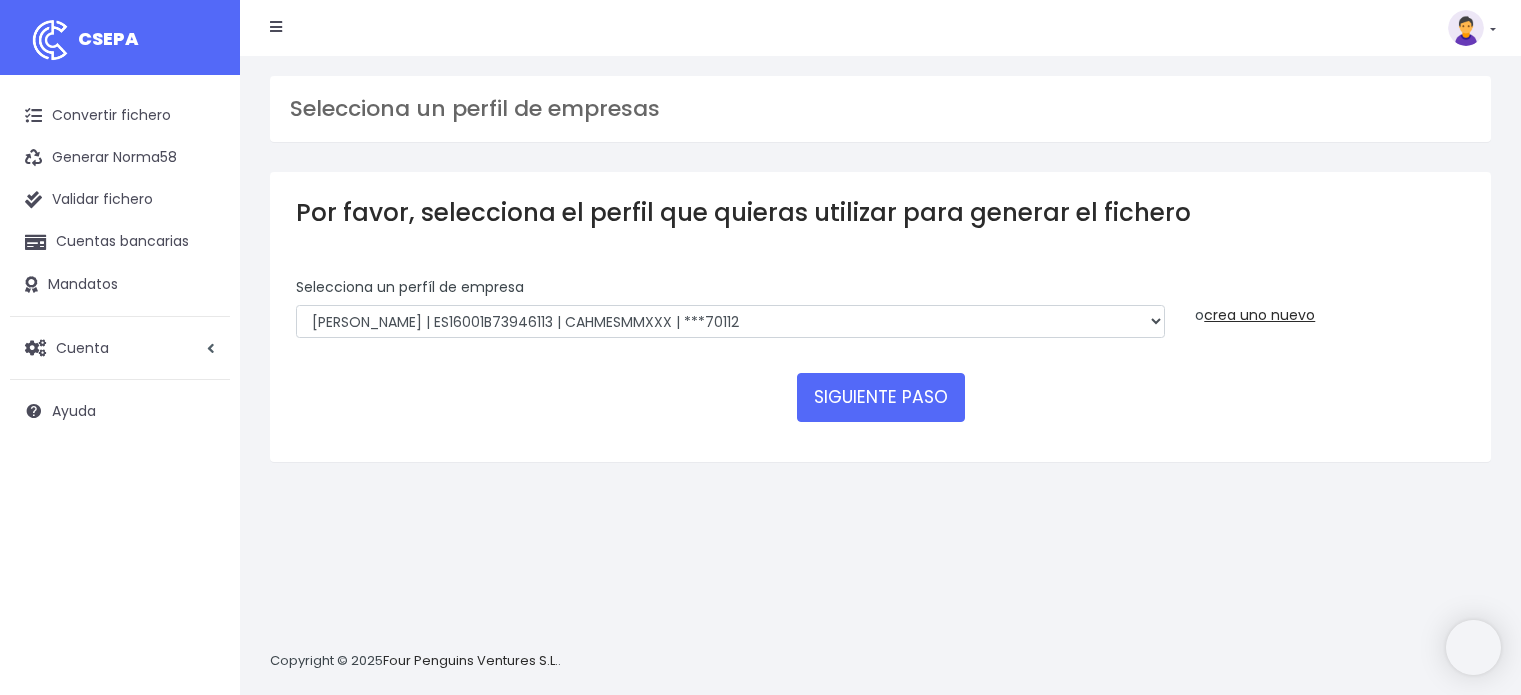 scroll, scrollTop: 0, scrollLeft: 0, axis: both 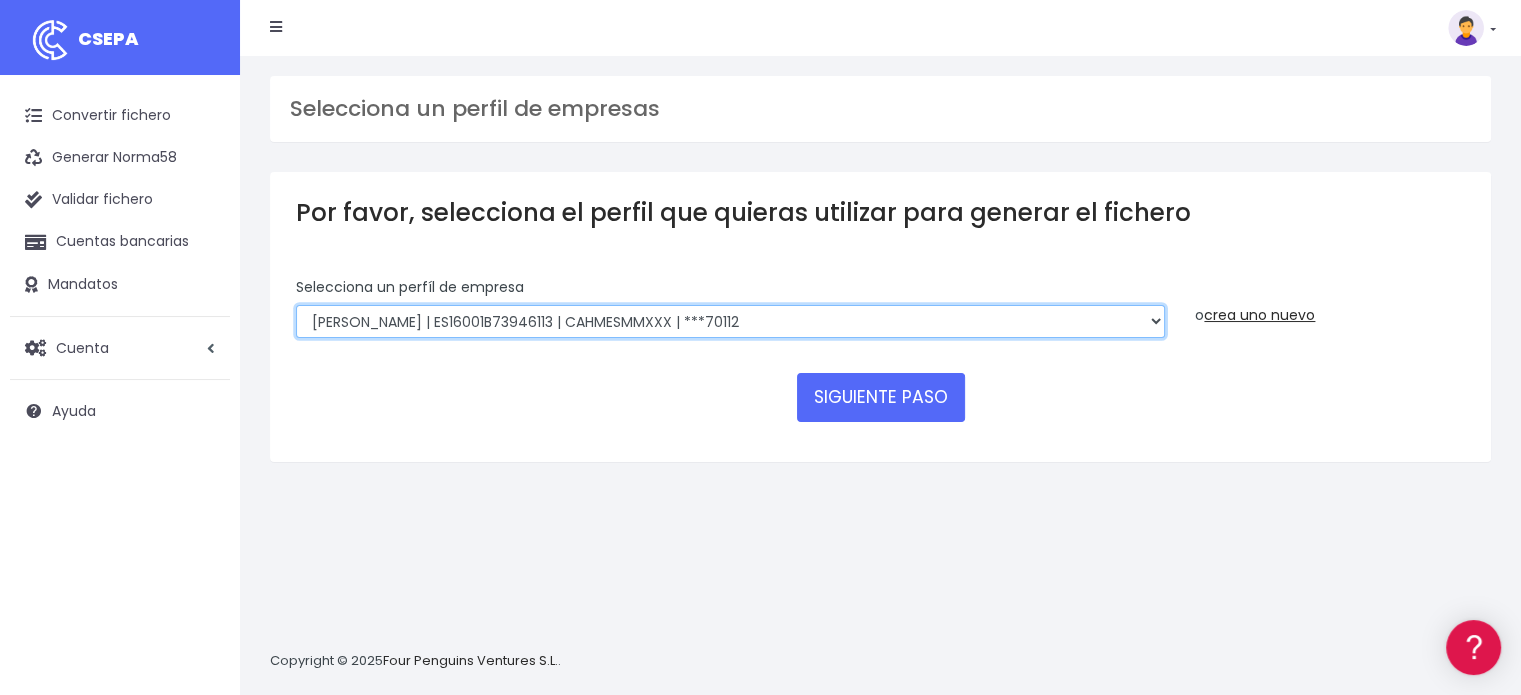 click on "Looper | ES16001B73946113 | CAHMESMMXXX | ***70112
Looper | ES16001B73946113 | BSABESBBXXX | ***71780
LOOPER CAPITAL SLU | ES16002B73946113 | CAIXESBBXXX | ***46903
Looper Capital SLU | ES16001B73946113 | BKBKESMMXXX | ***83486
Looper | ES16001B73946113 | INGDESMMXXX | ***36078" at bounding box center [730, 322] 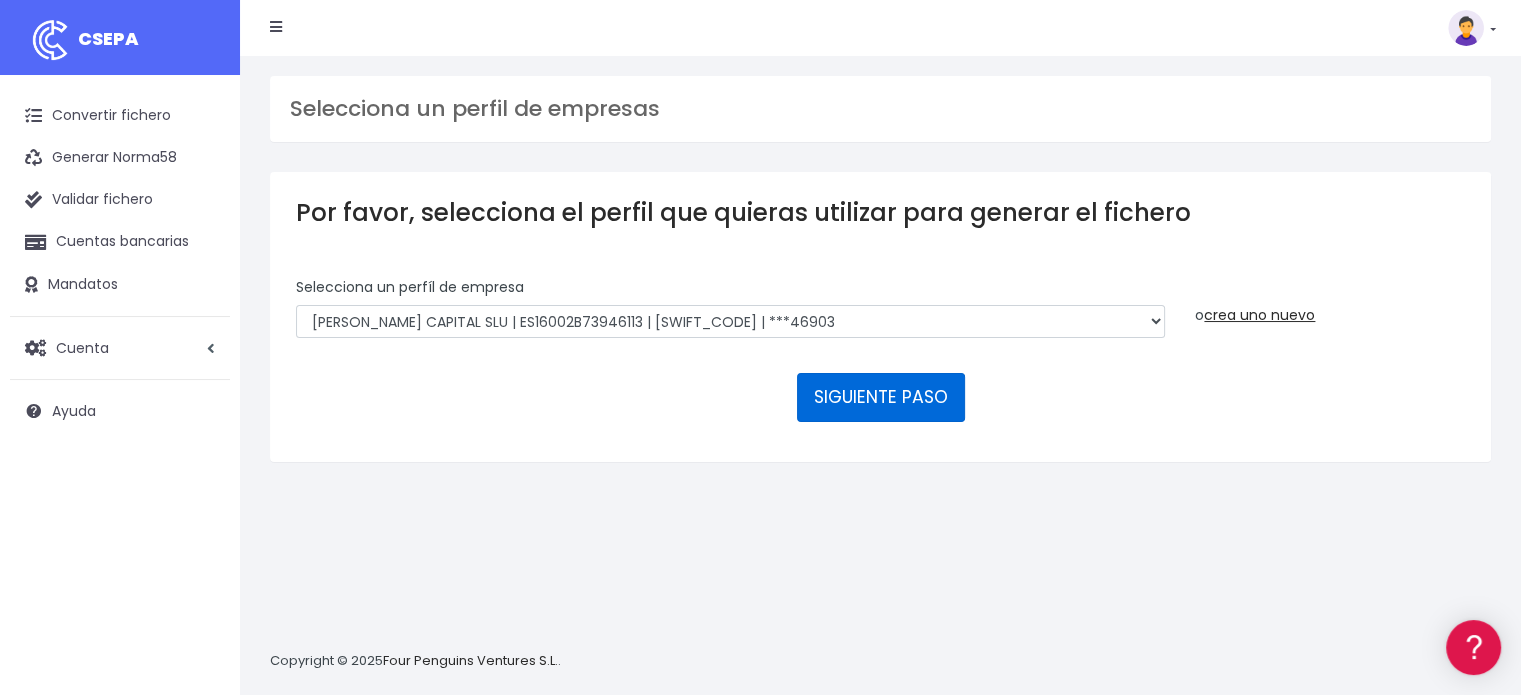 click on "SIGUIENTE PASO" at bounding box center [881, 397] 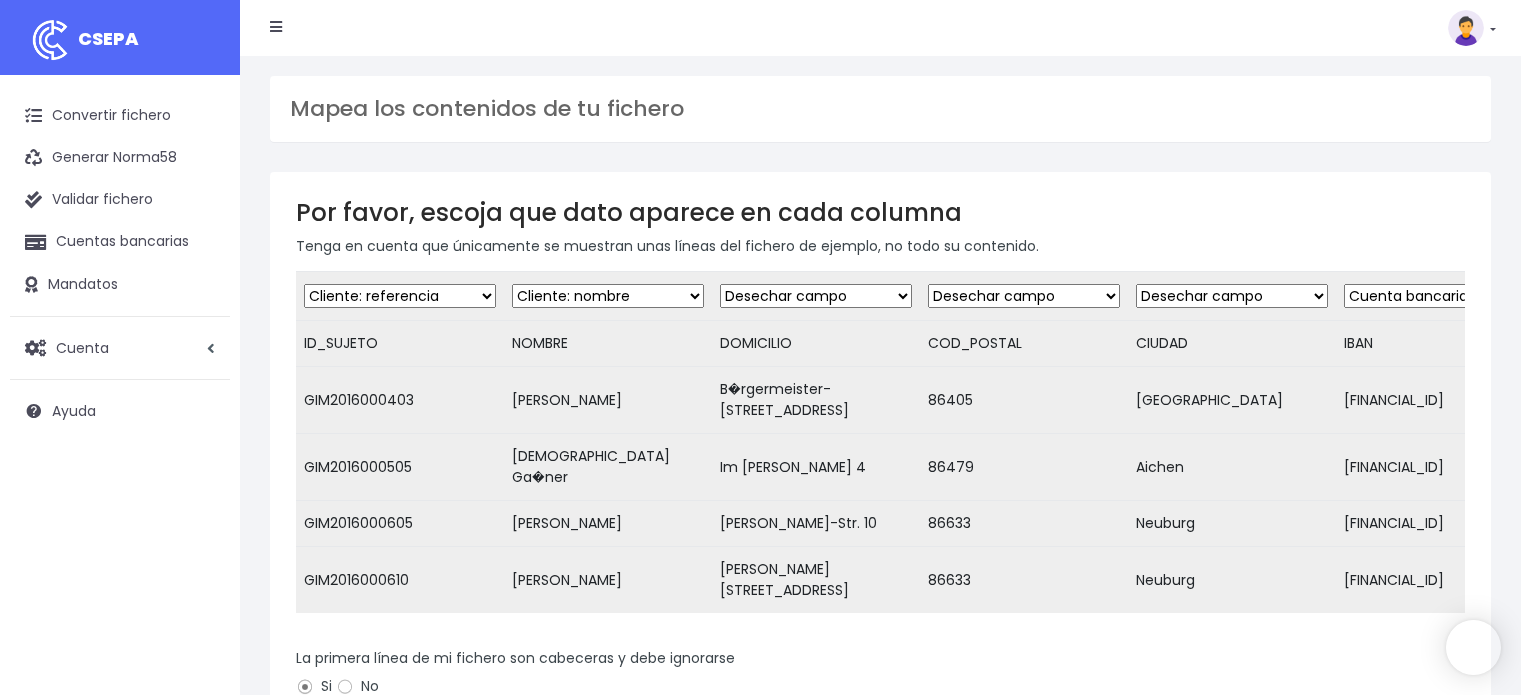scroll, scrollTop: 0, scrollLeft: 0, axis: both 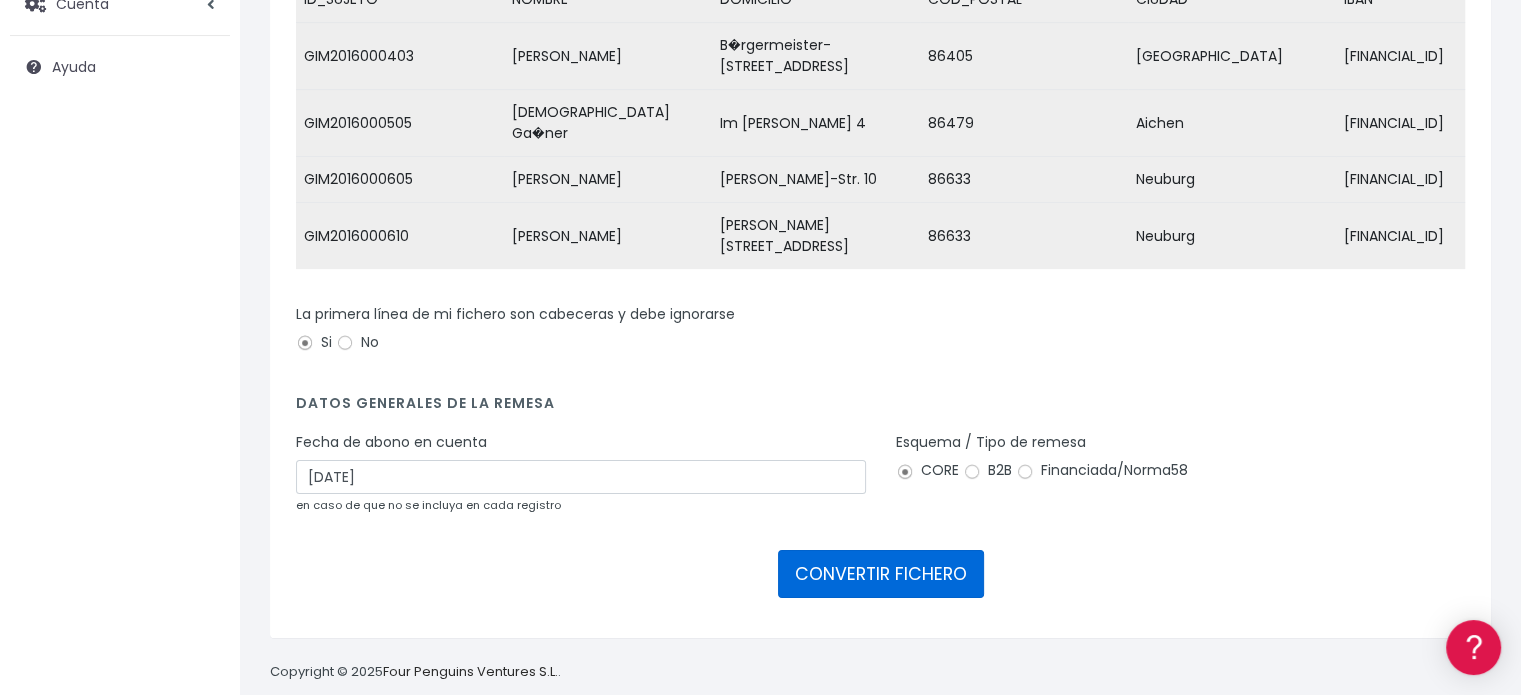 click on "CONVERTIR FICHERO" at bounding box center [881, 574] 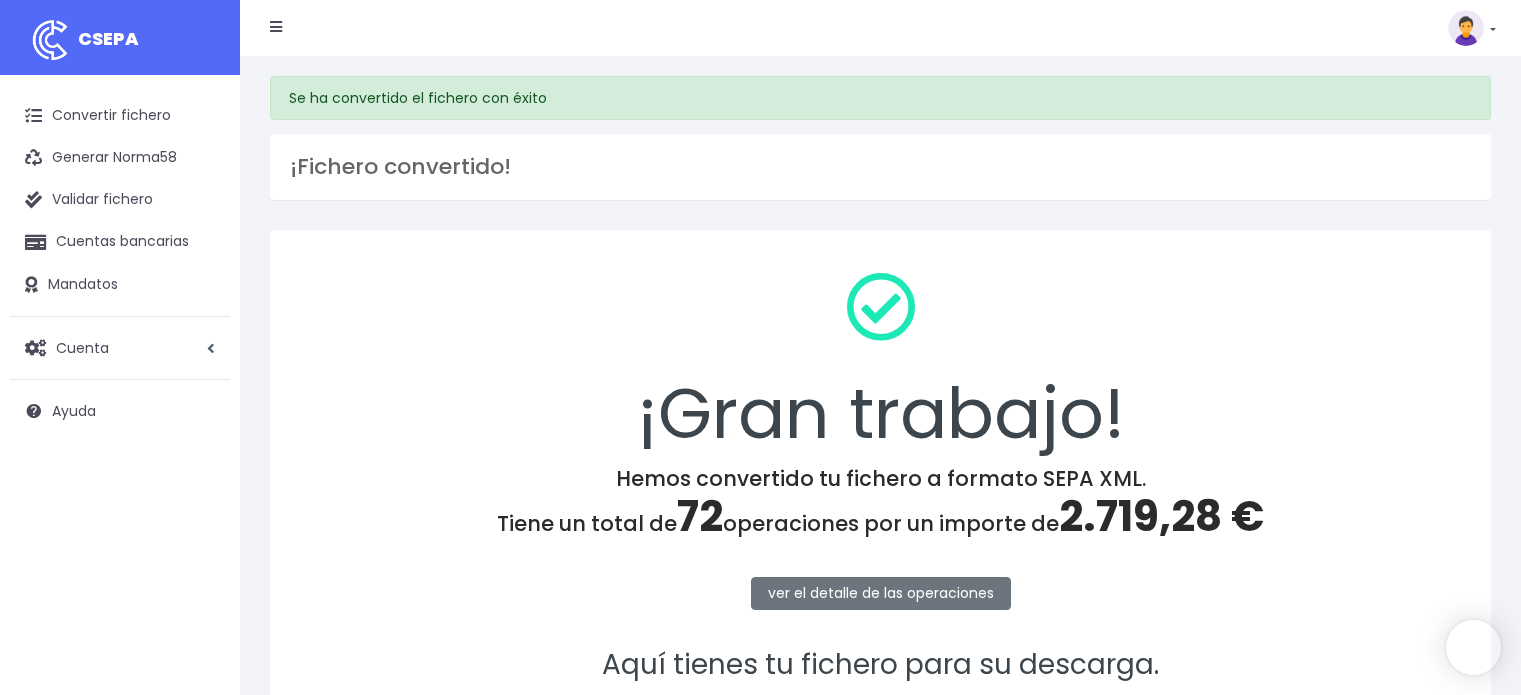 scroll, scrollTop: 0, scrollLeft: 0, axis: both 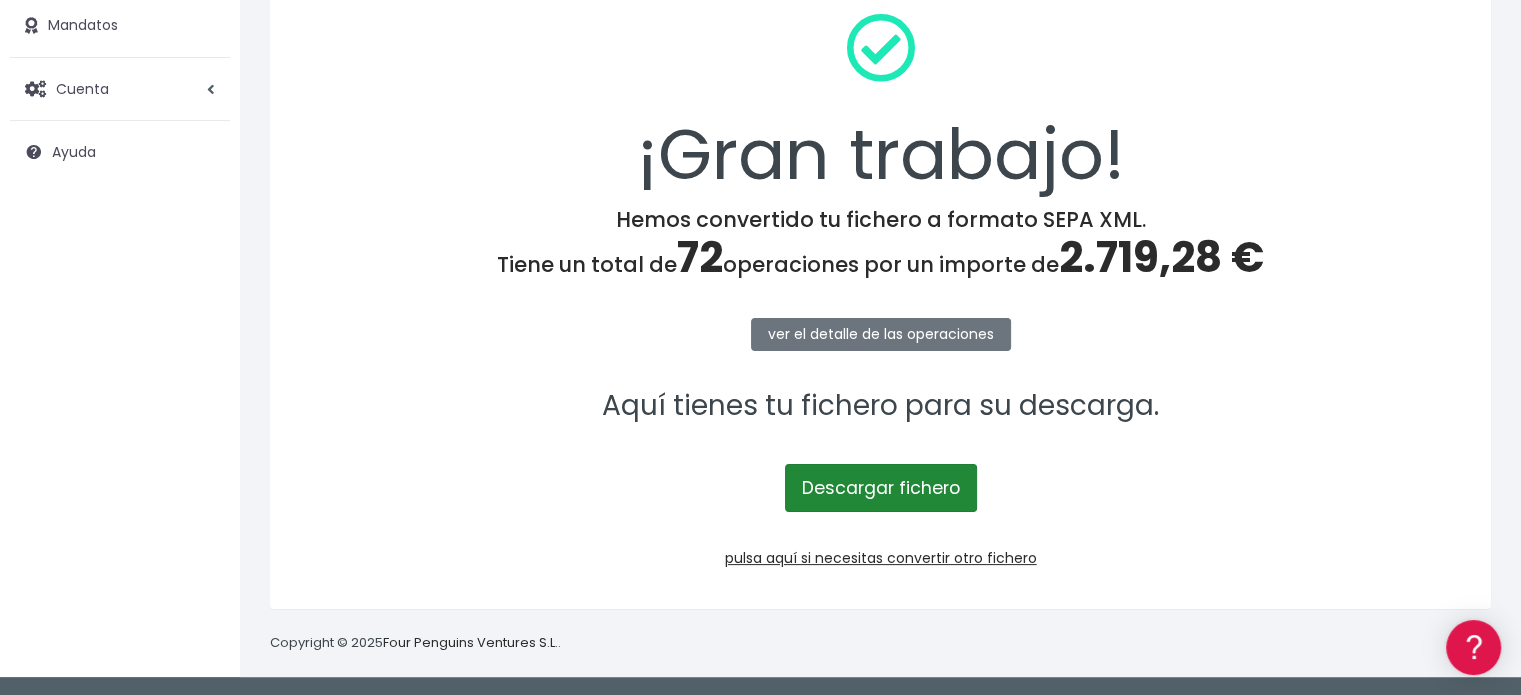 click on "Descargar fichero" at bounding box center (881, 488) 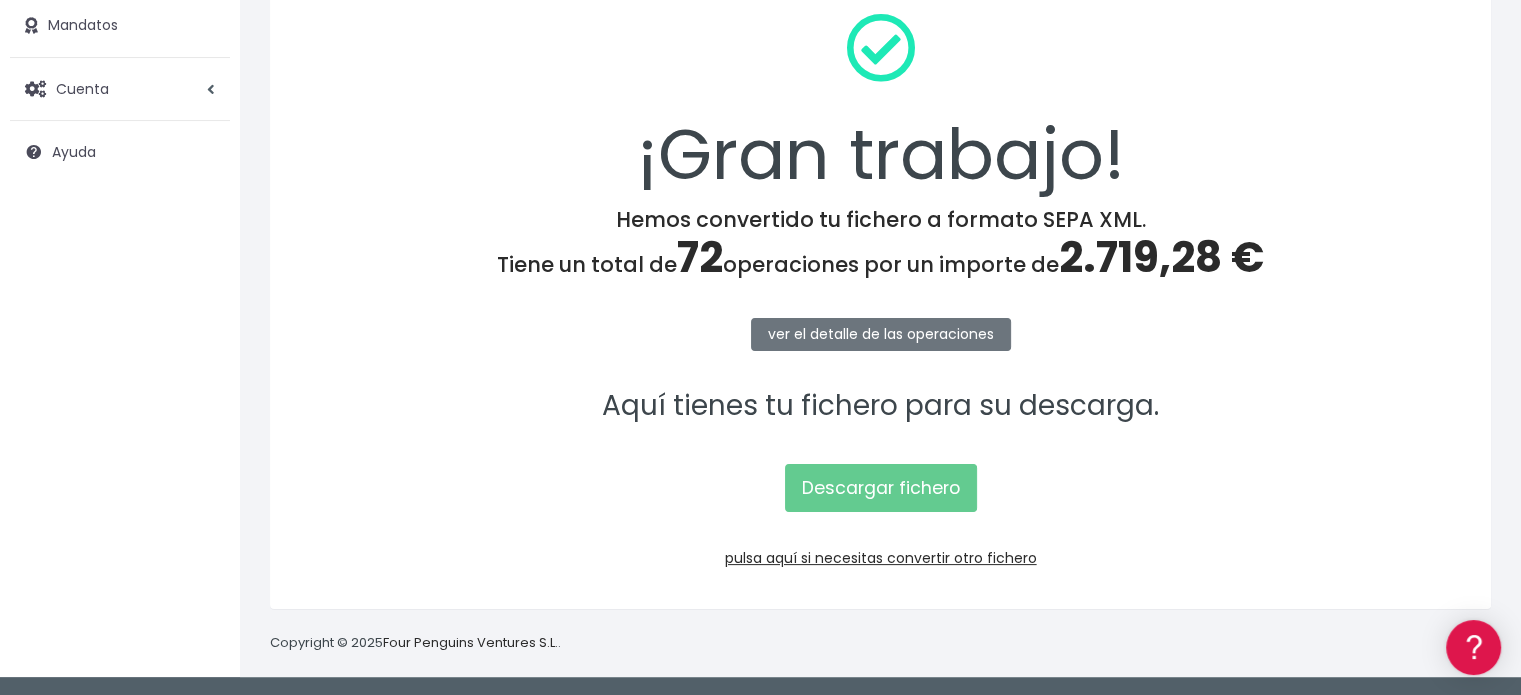 click on "¡Gran trabajo!
Hemos convertido tu fichero a formato SEPA XML.
Tiene un total de  72  operaciones por un importe de  2.719,28 €
ver el detalle de las operaciones
Operaciones
×
Cerrar
Aquí tienes tu fichero para su descarga.
Descargar fichero
pulsa aquí si necesitas convertir otro fichero" at bounding box center (880, 290) 